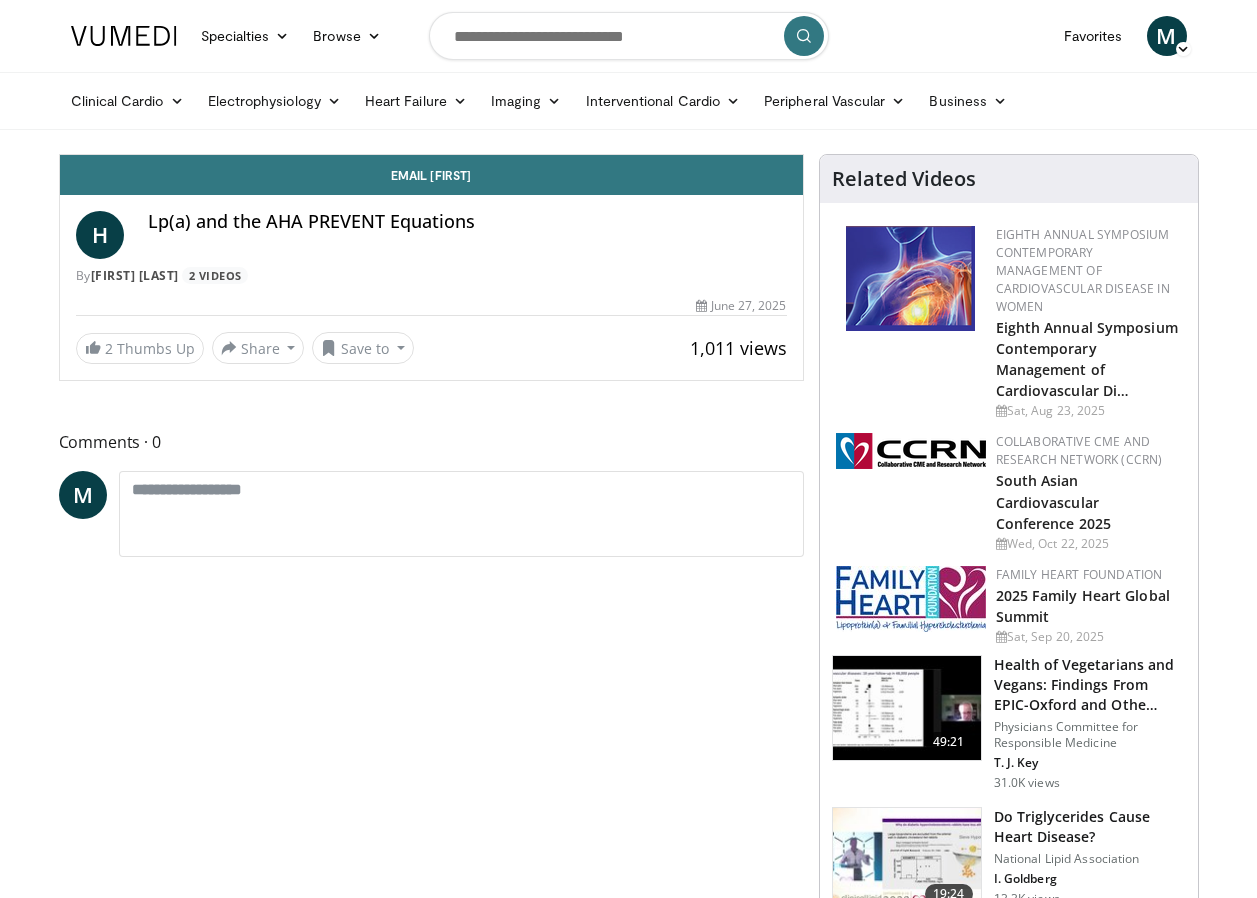 scroll, scrollTop: 0, scrollLeft: 0, axis: both 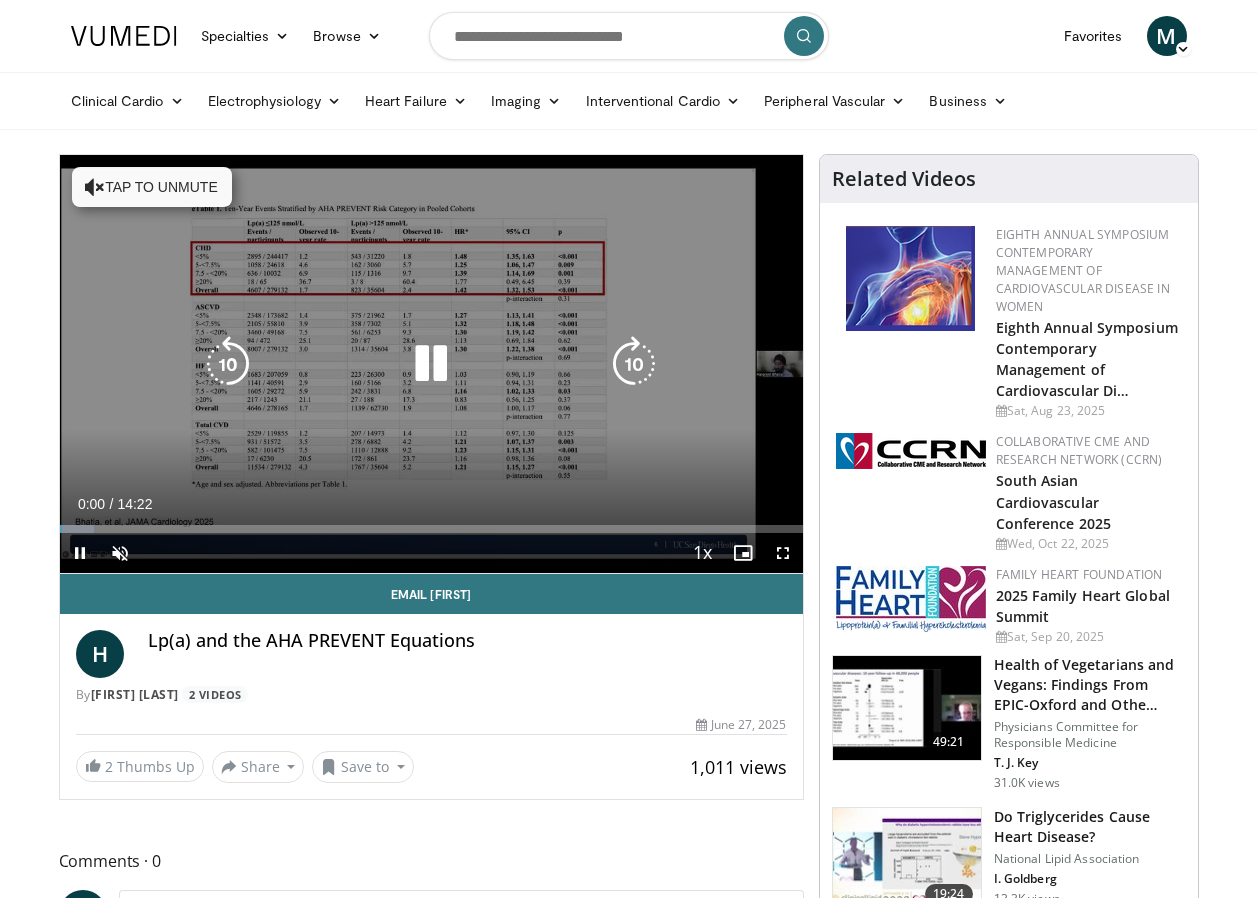 click on "Tap to unmute" at bounding box center (152, 187) 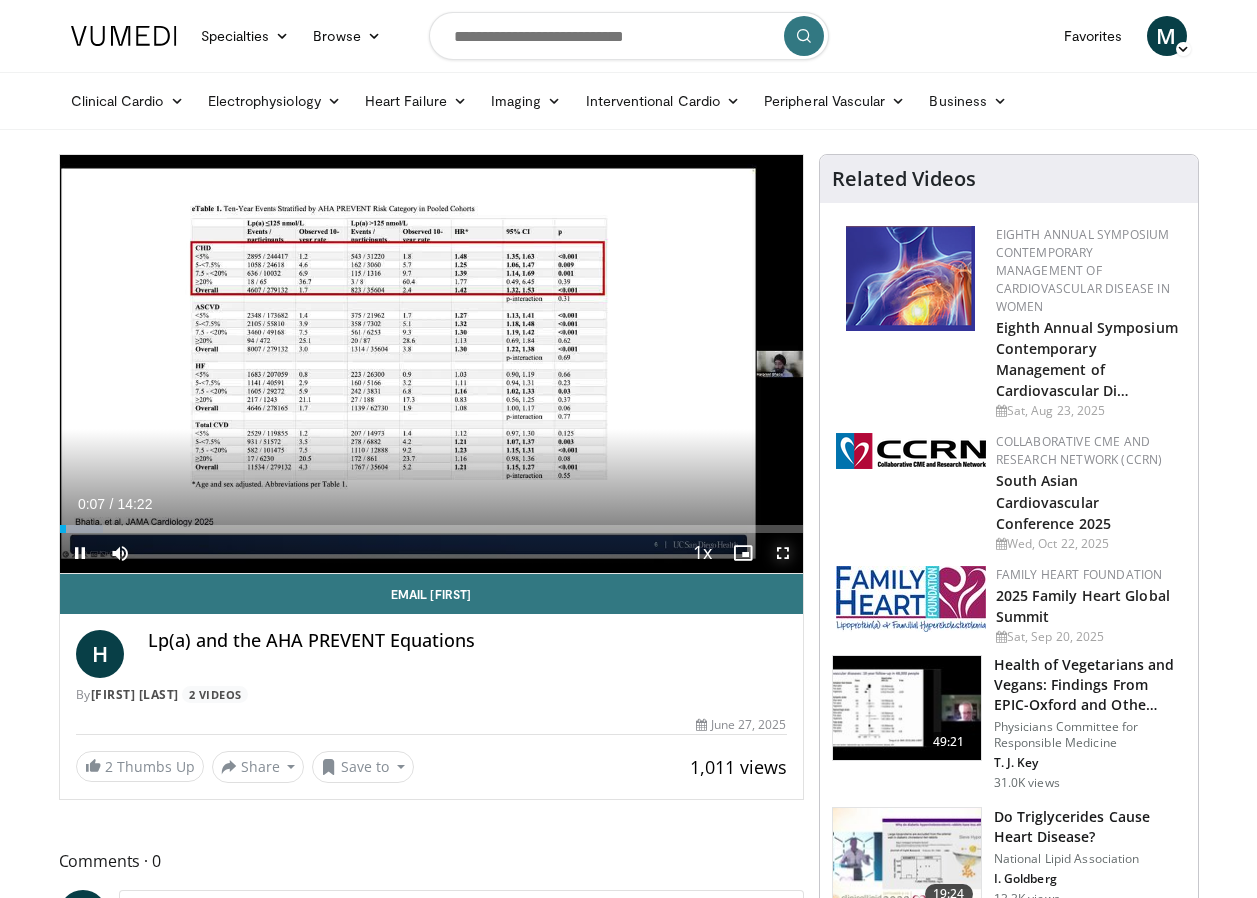 click at bounding box center [783, 553] 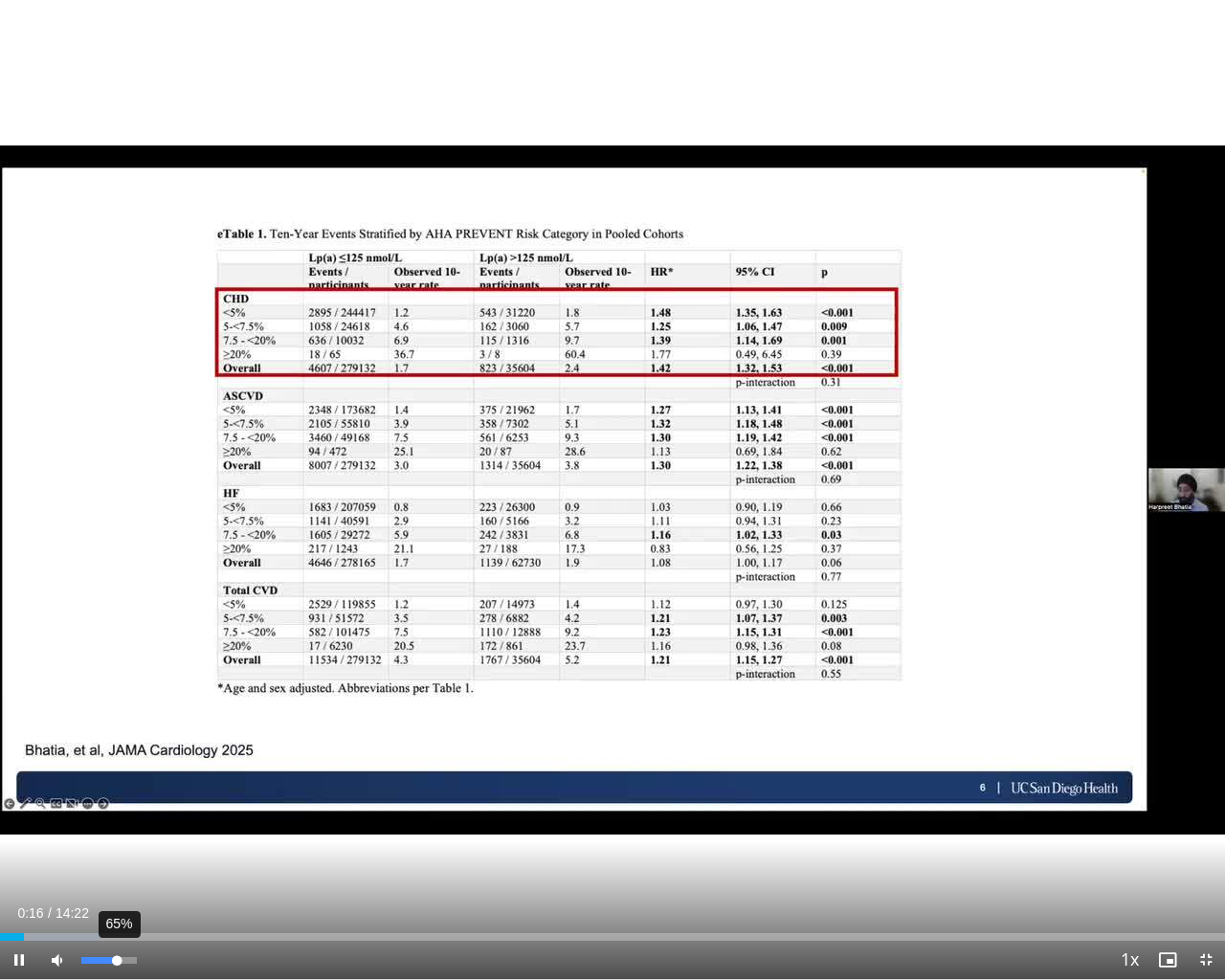 click on "65%" at bounding box center [109, 960] 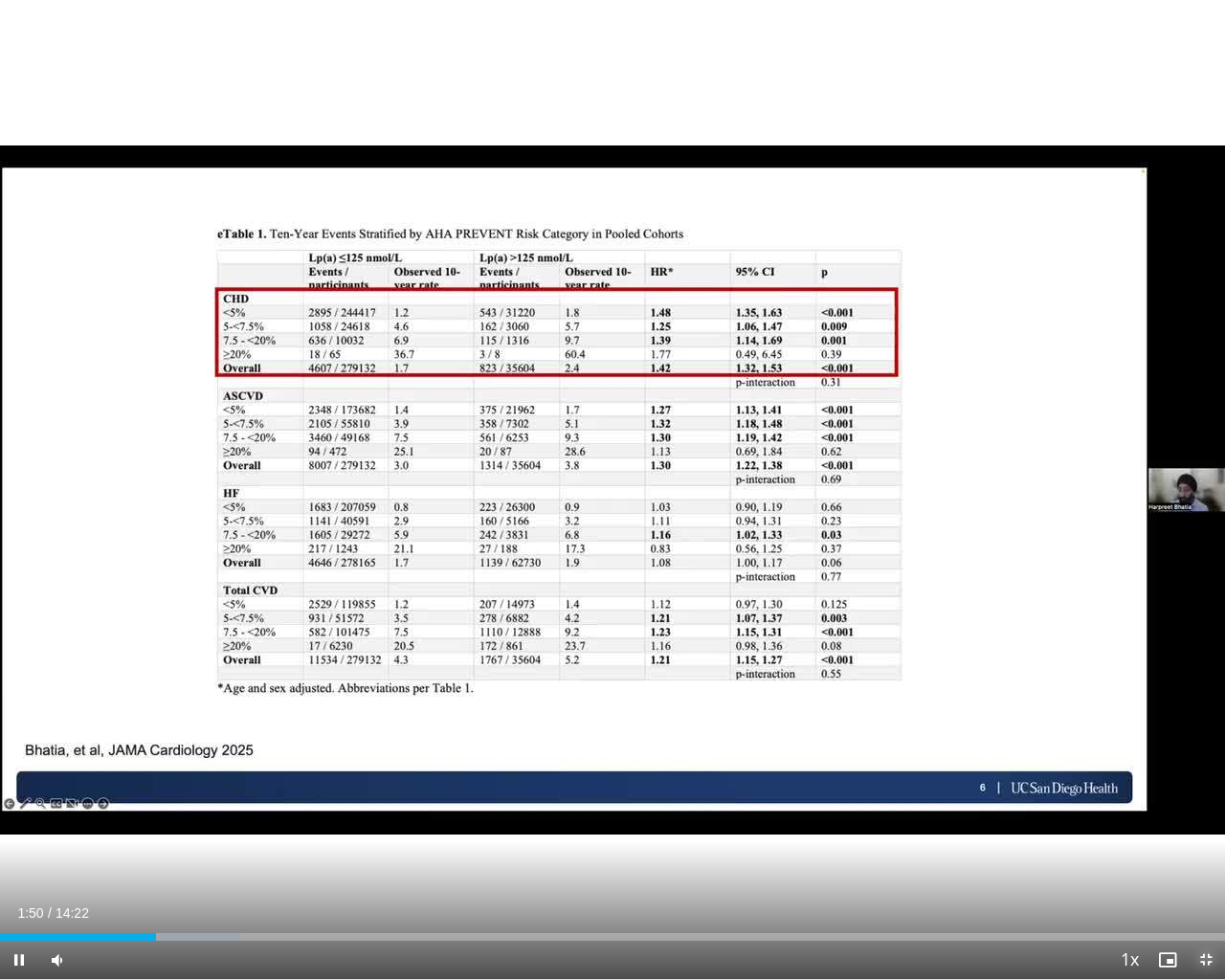 click at bounding box center [1206, 960] 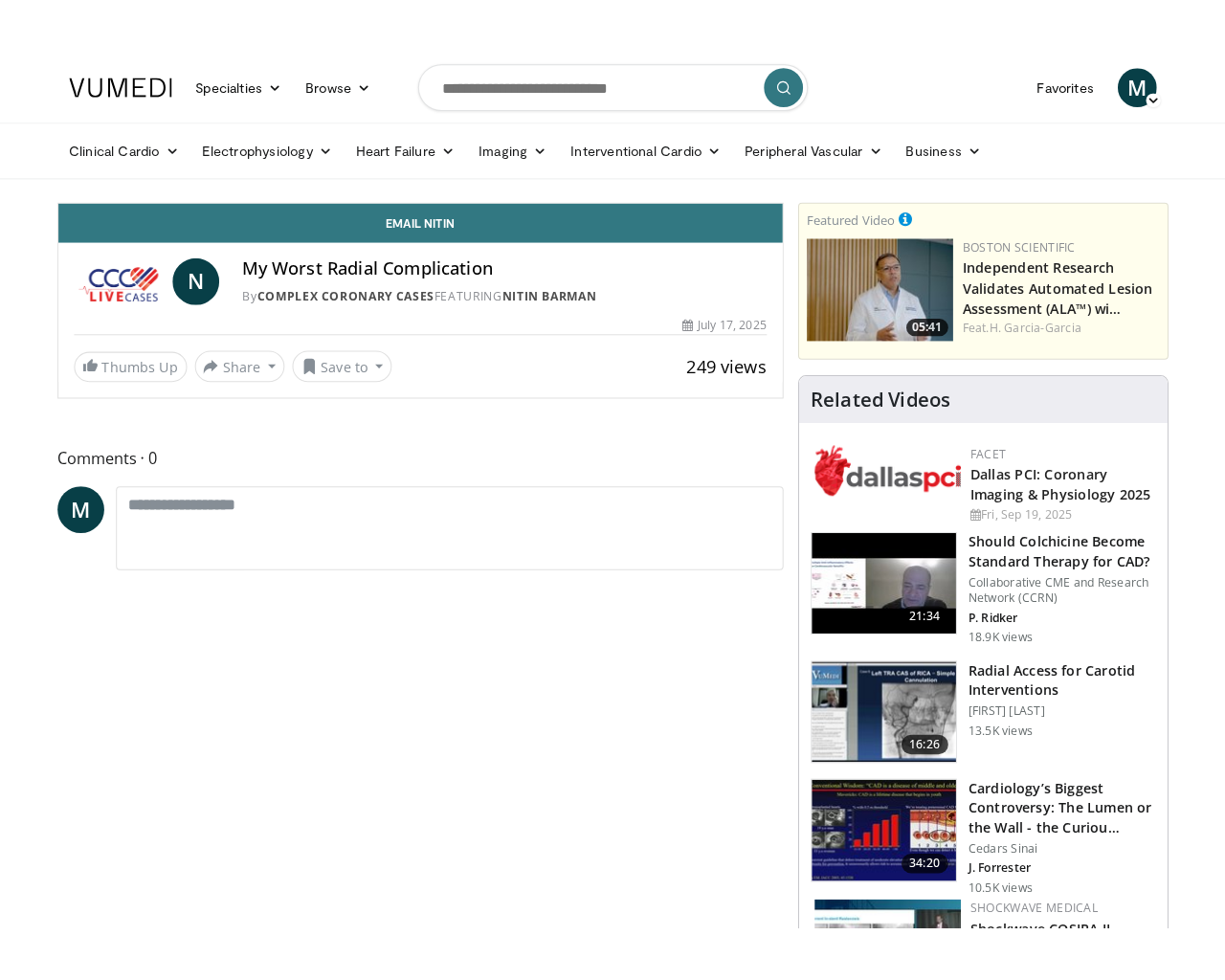 scroll, scrollTop: 0, scrollLeft: 0, axis: both 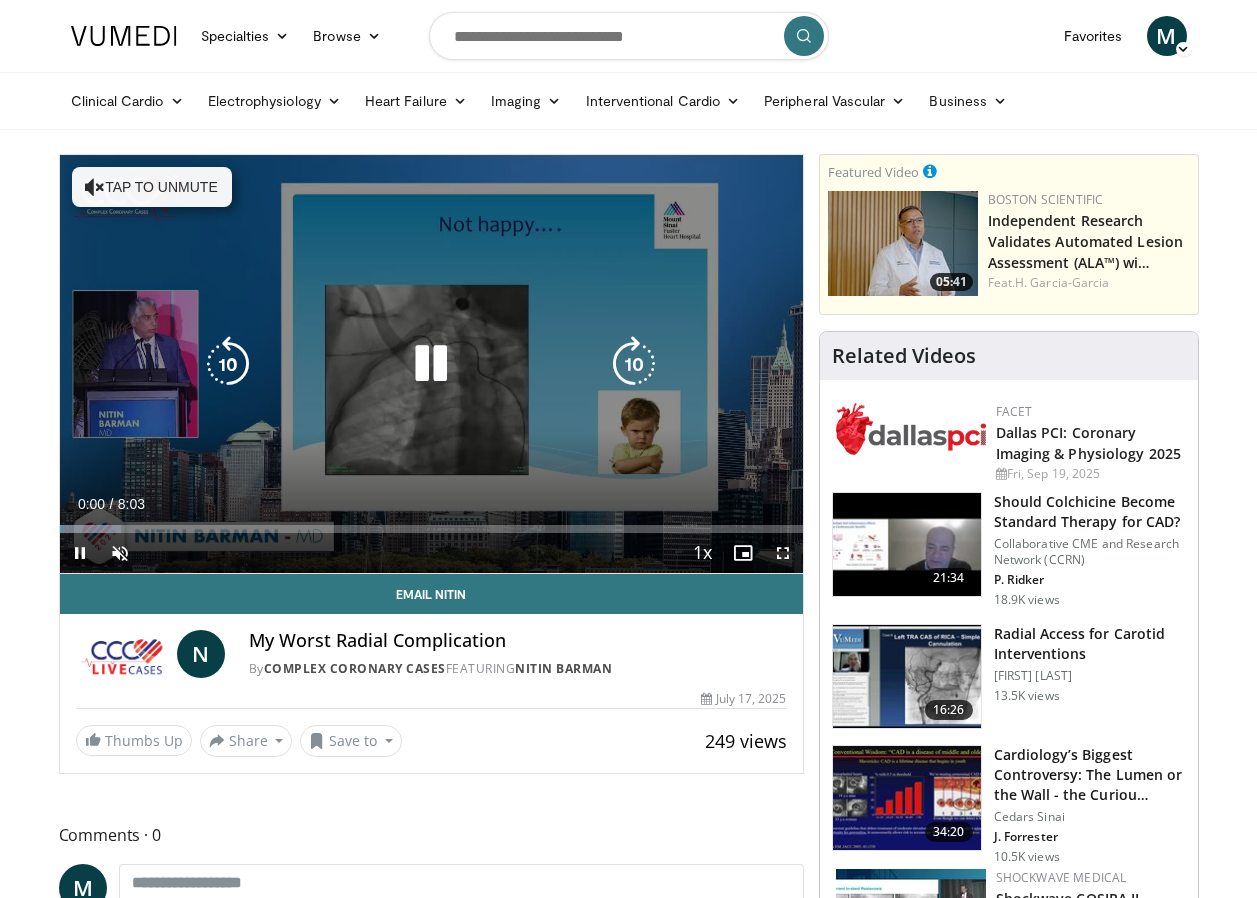 click on "Tap to unmute" at bounding box center (152, 187) 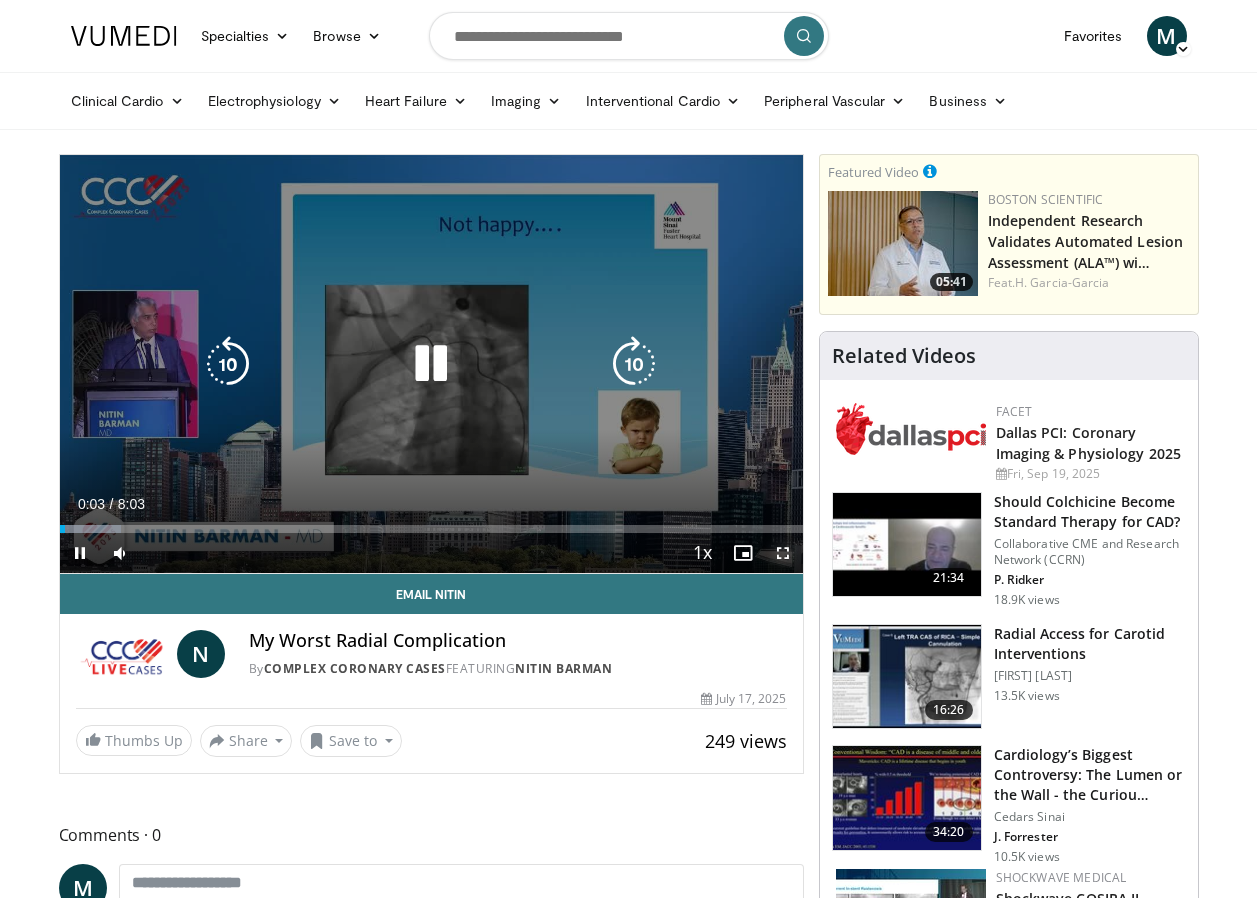 drag, startPoint x: 782, startPoint y: 552, endPoint x: 786, endPoint y: 626, distance: 74.10803 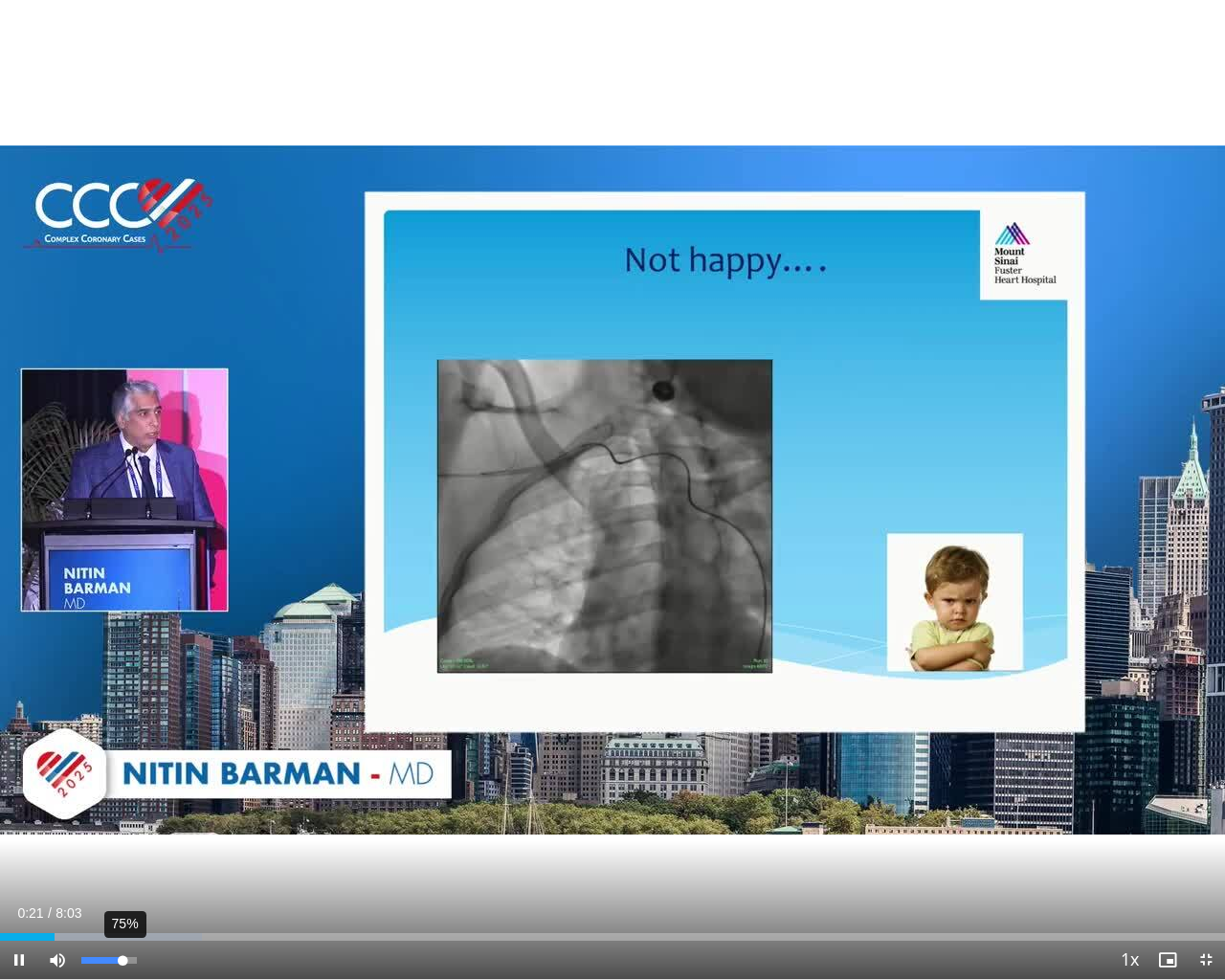 click at bounding box center [101, 960] 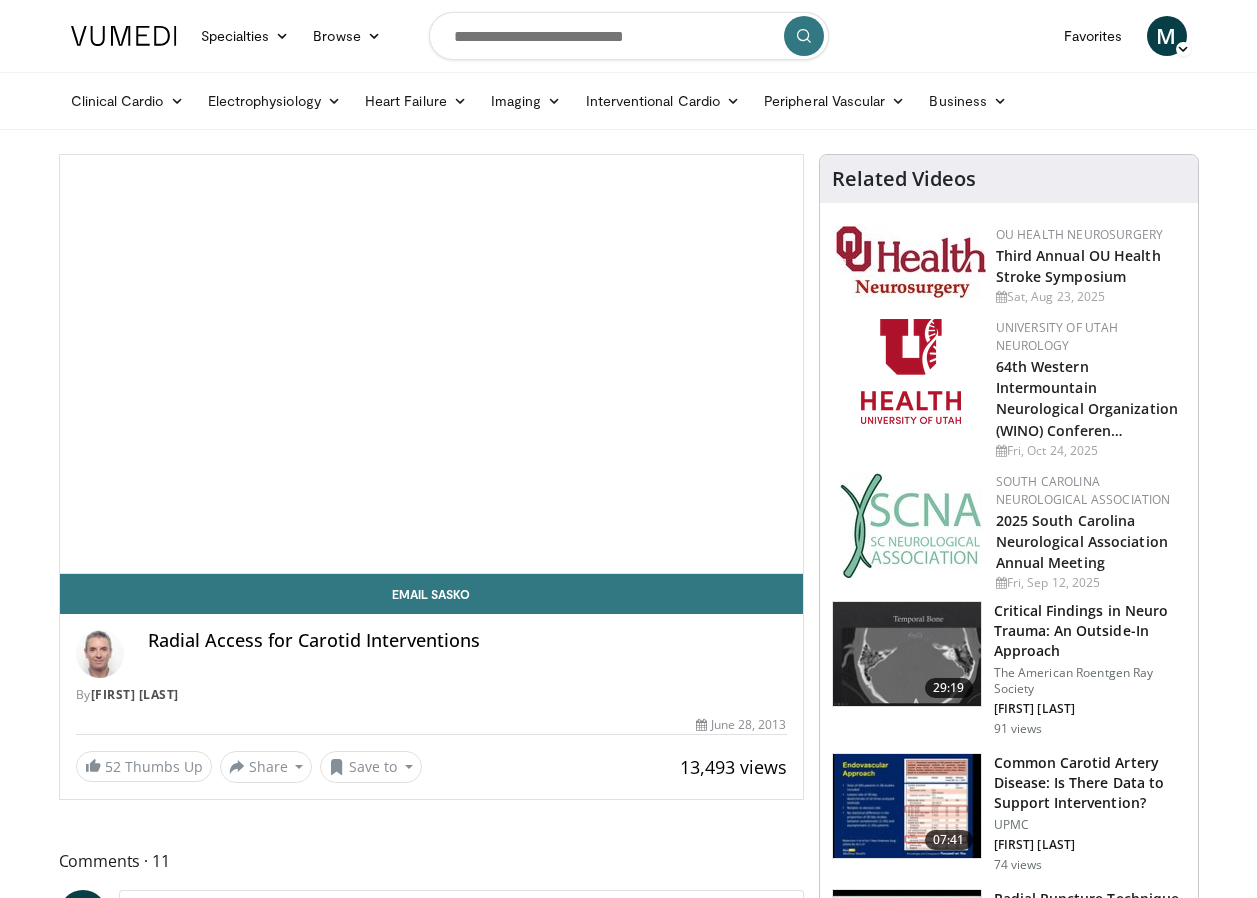 scroll, scrollTop: 0, scrollLeft: 0, axis: both 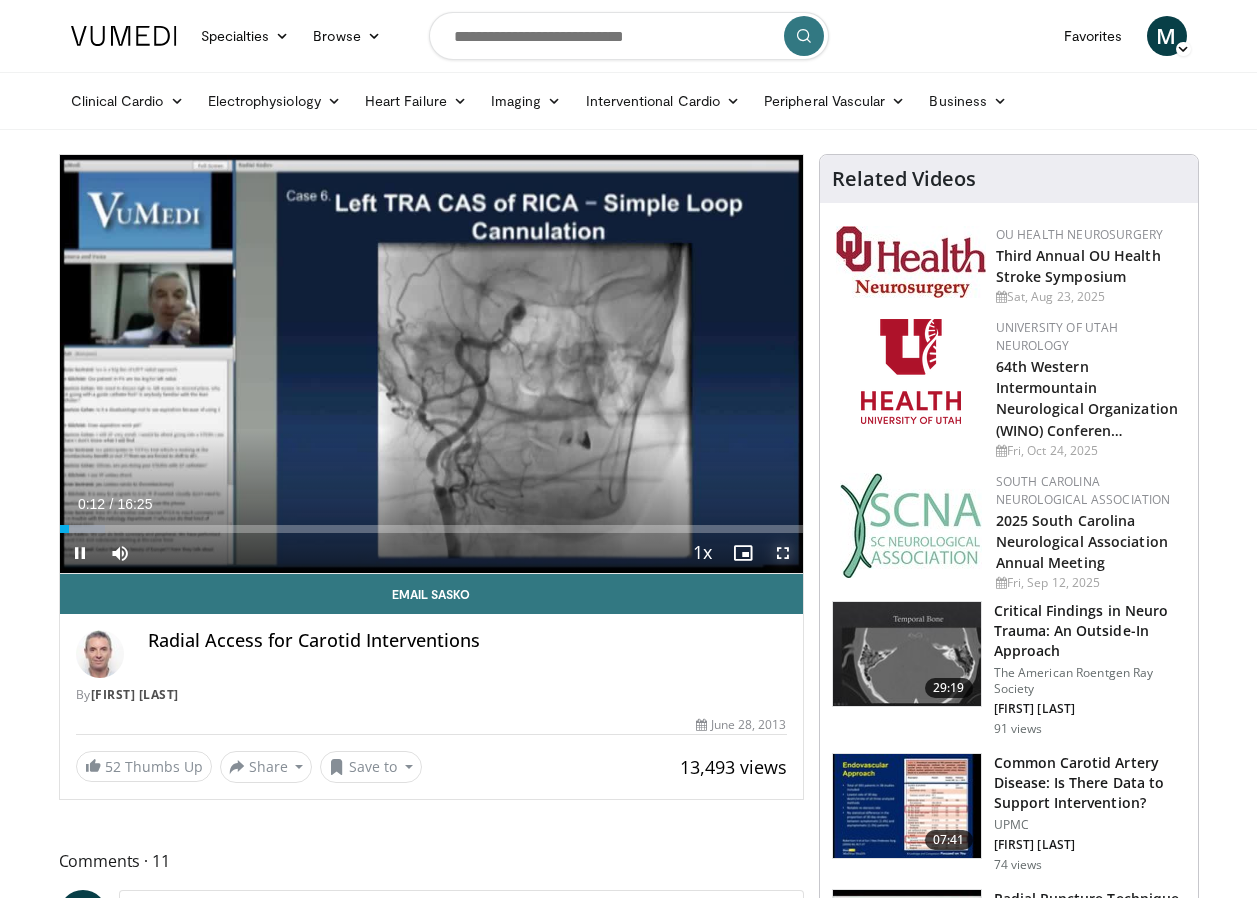 click at bounding box center [783, 553] 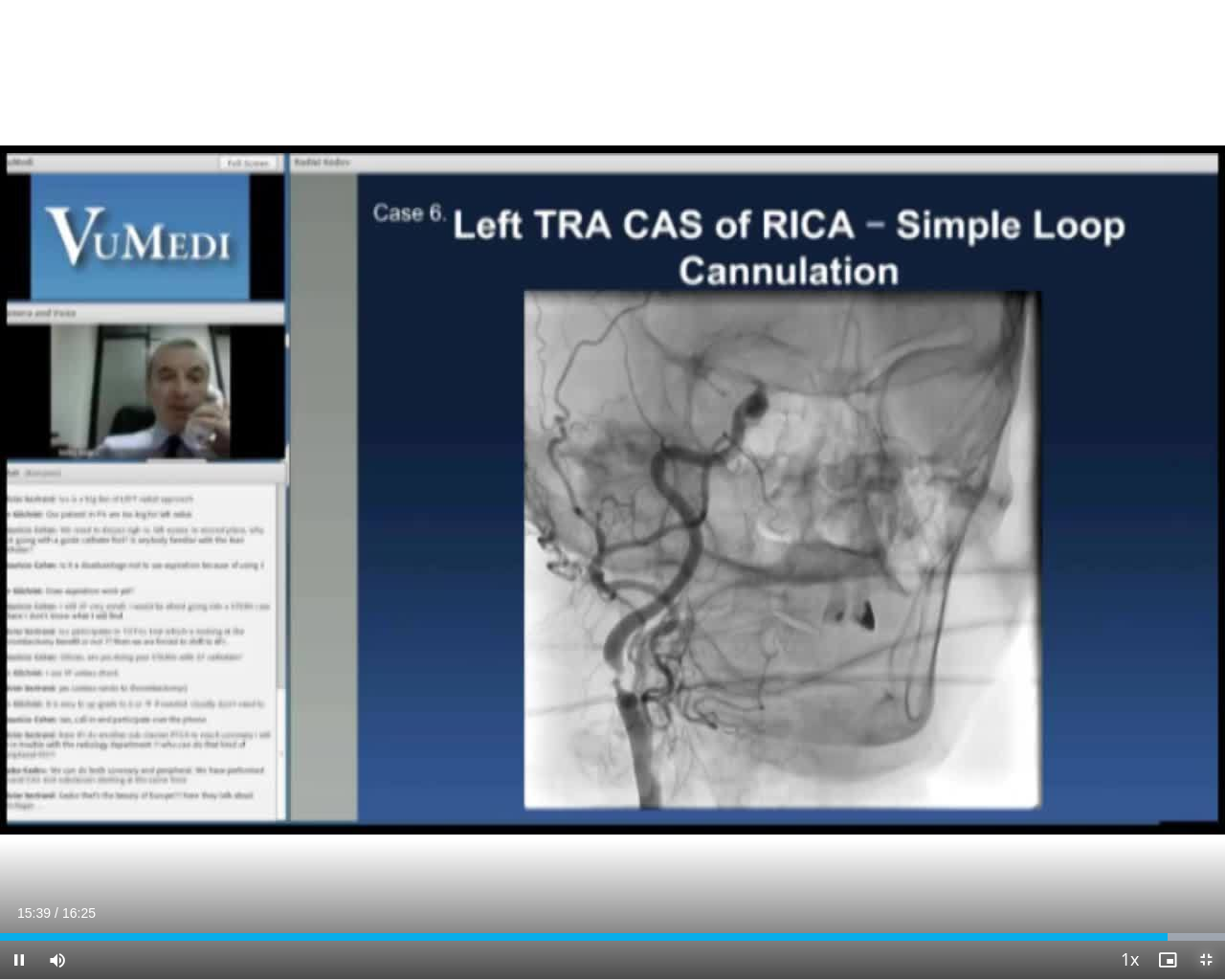 click at bounding box center (1206, 960) 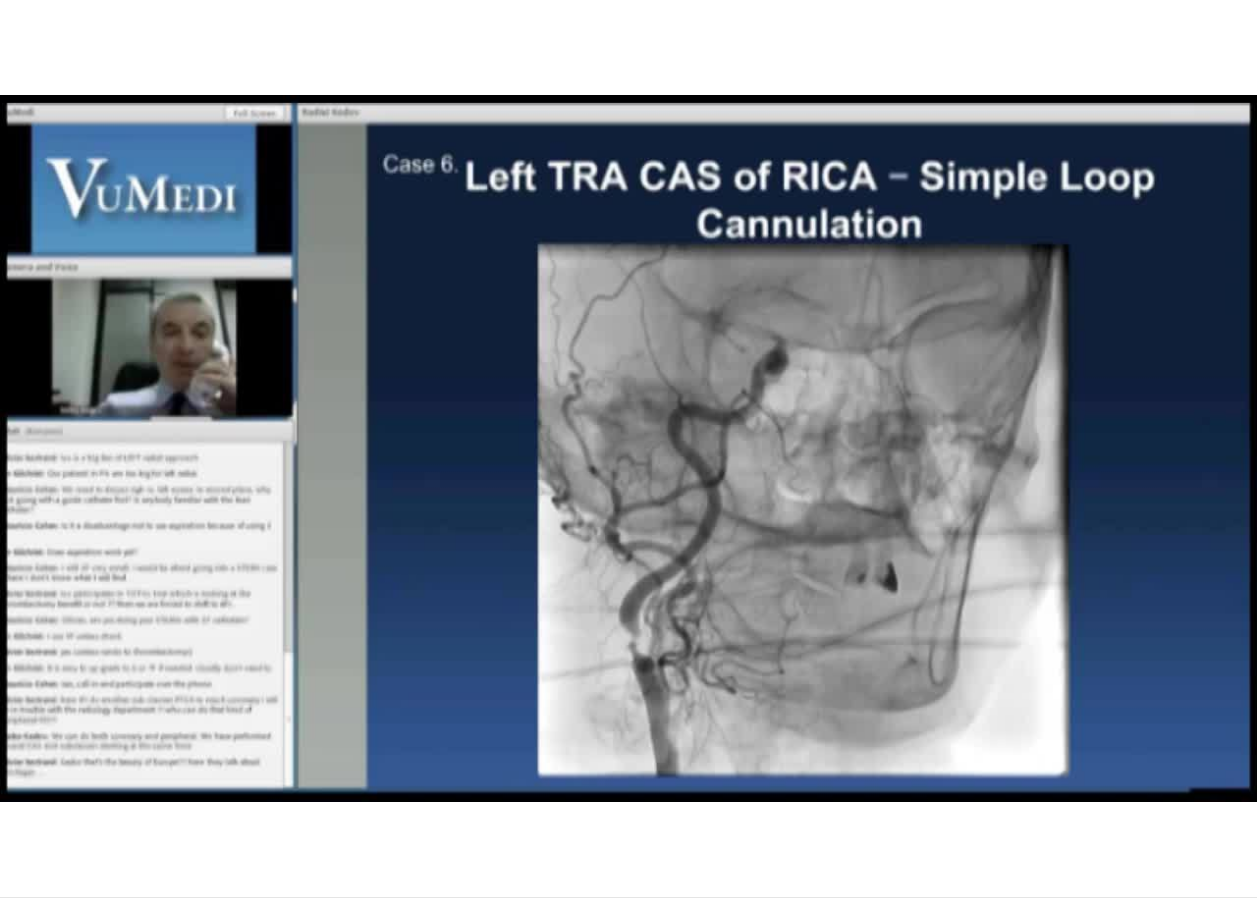 scroll, scrollTop: 100, scrollLeft: 0, axis: vertical 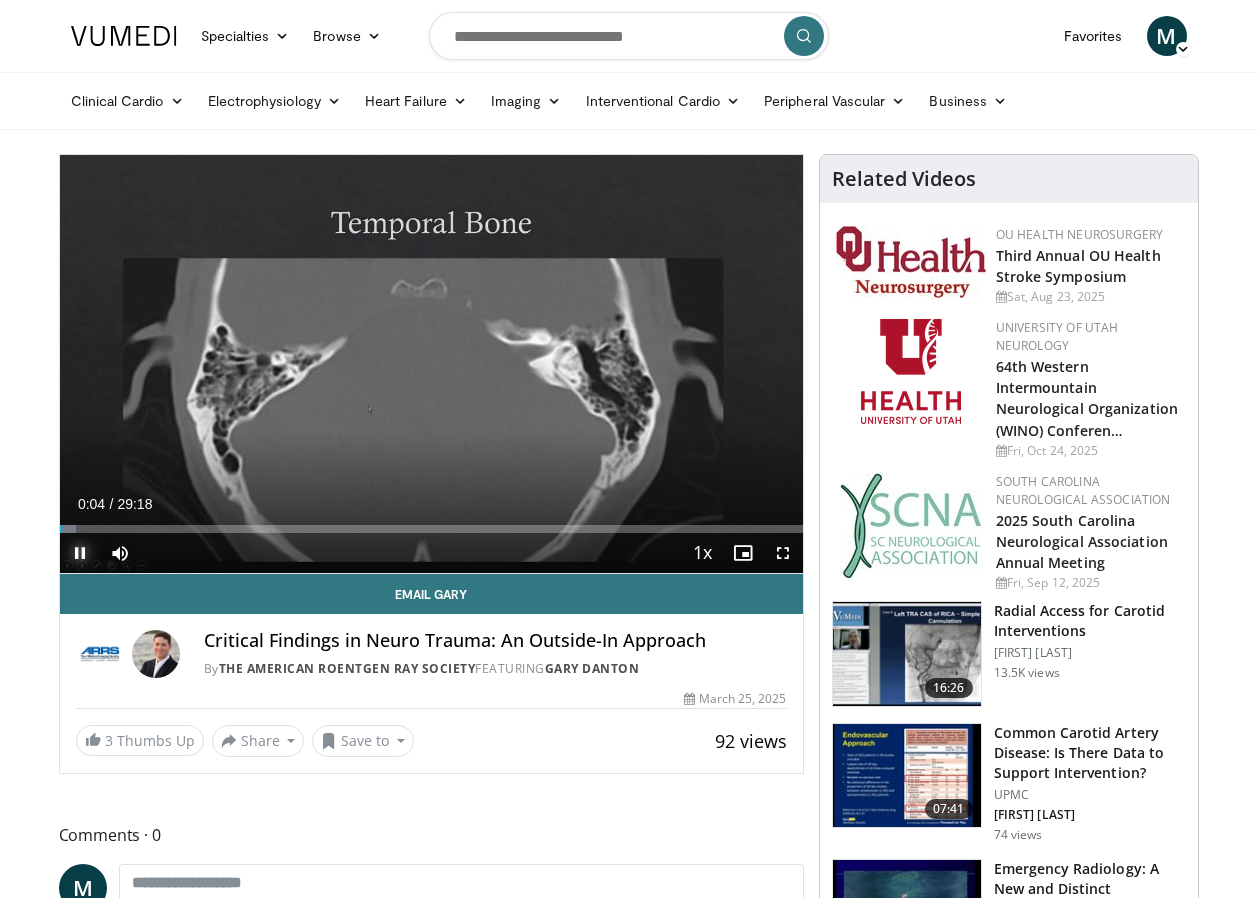 click at bounding box center [80, 553] 